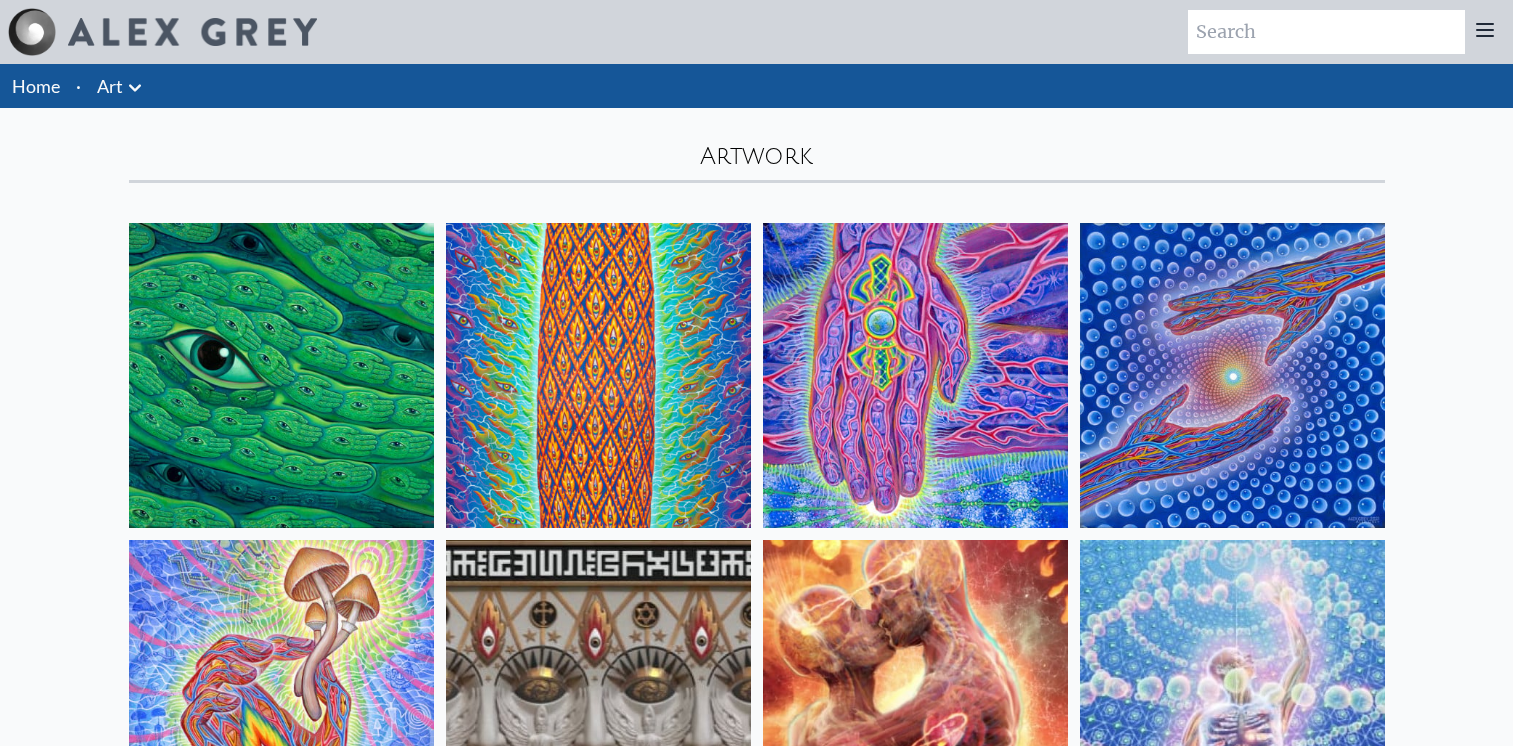 scroll, scrollTop: 0, scrollLeft: 0, axis: both 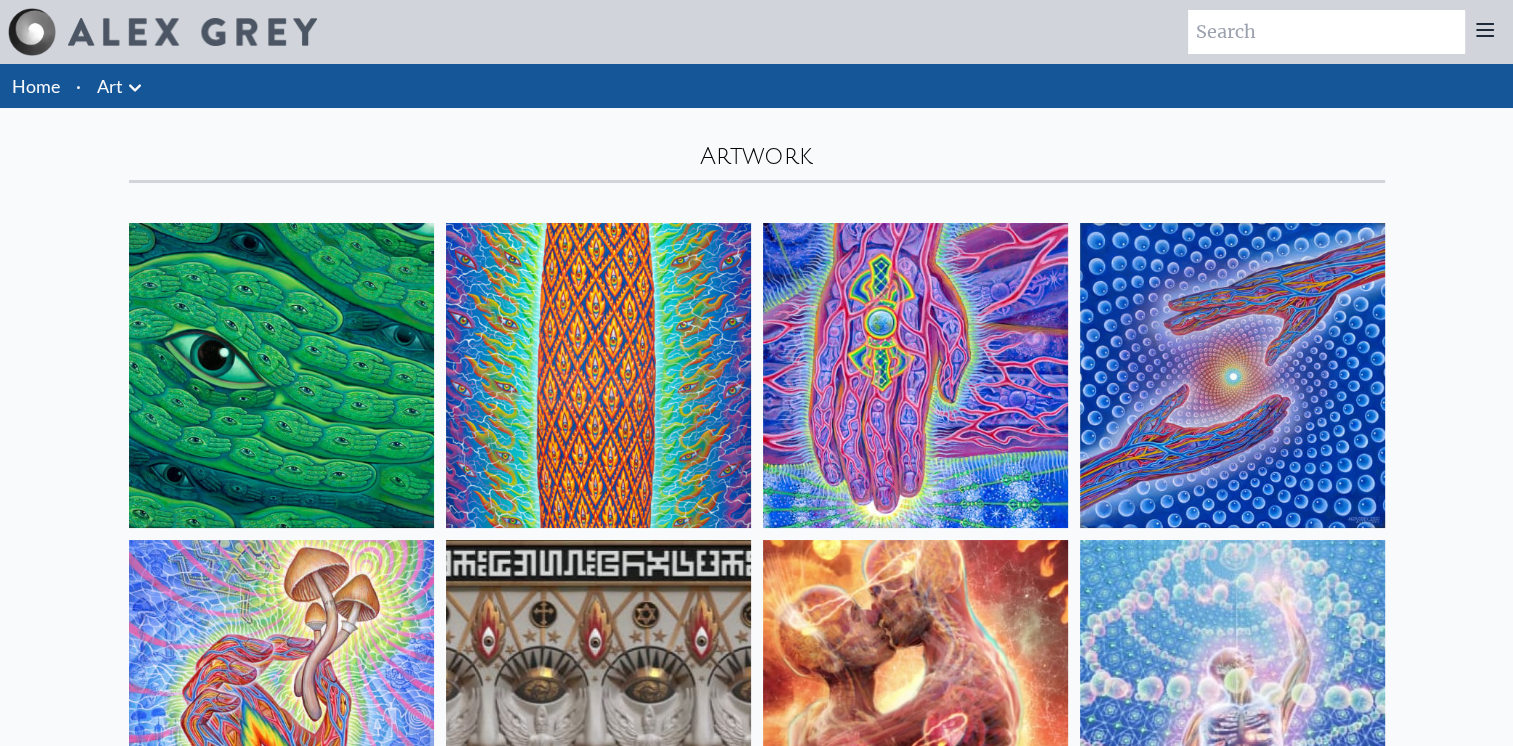 click at bounding box center (1232, 375) 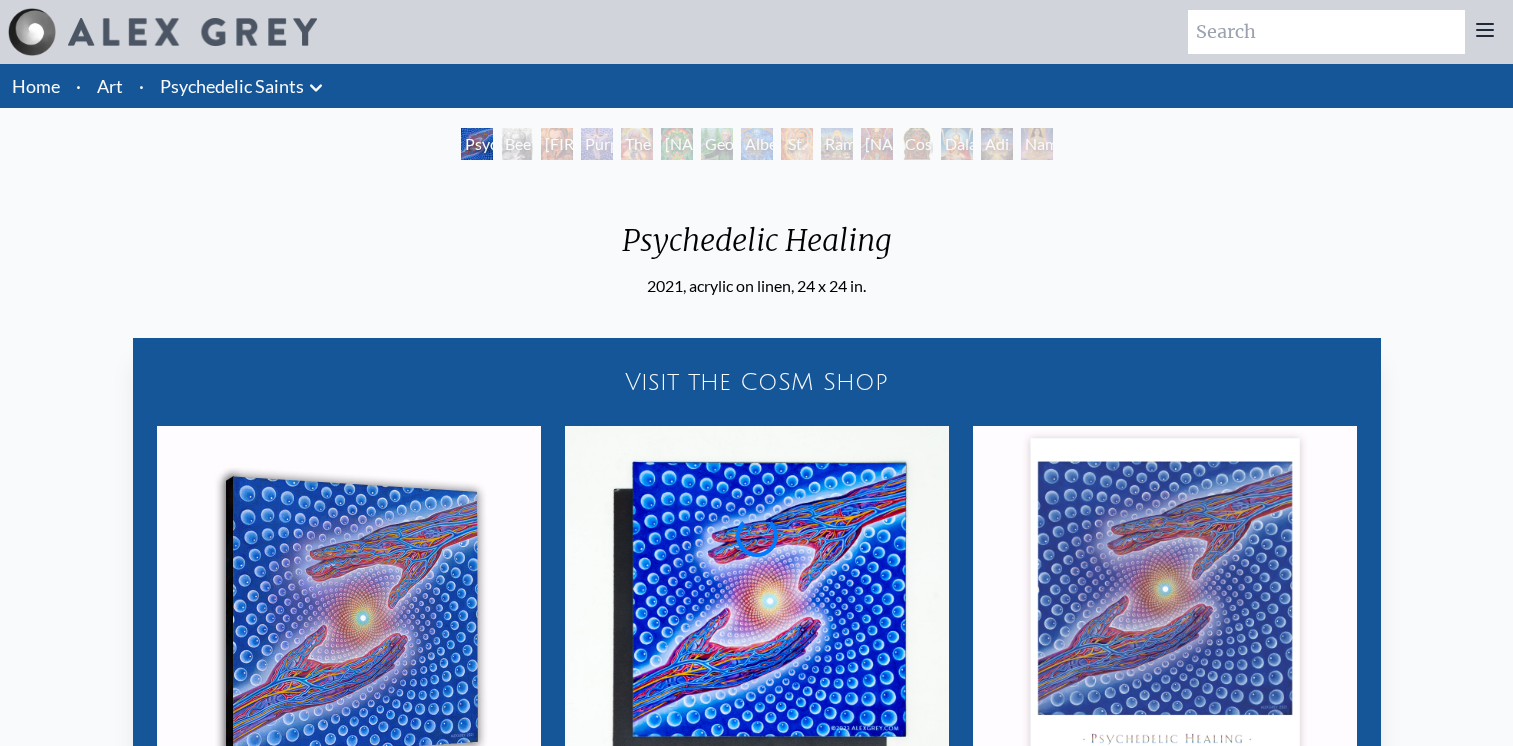 scroll, scrollTop: 0, scrollLeft: 0, axis: both 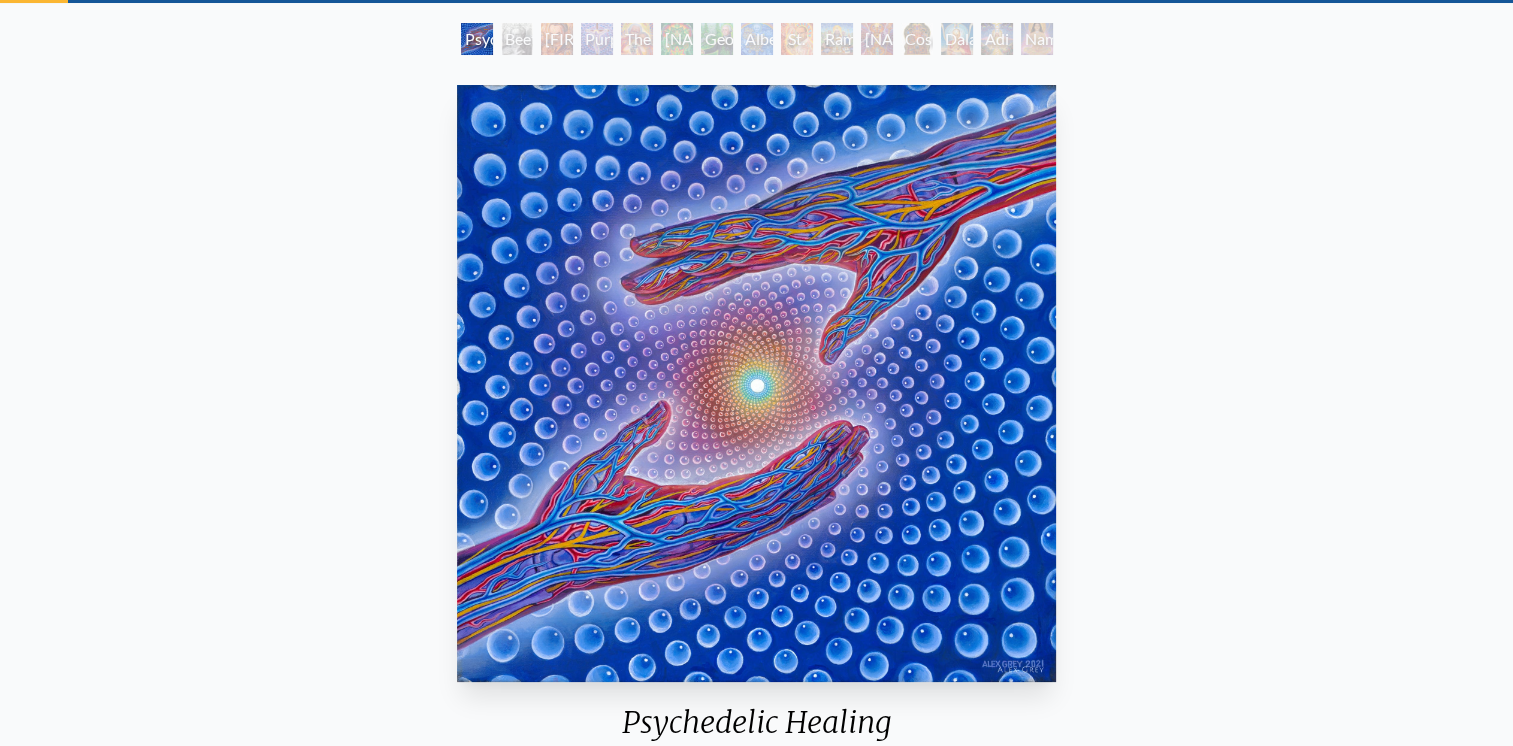 click on "Beethoven" at bounding box center (517, 39) 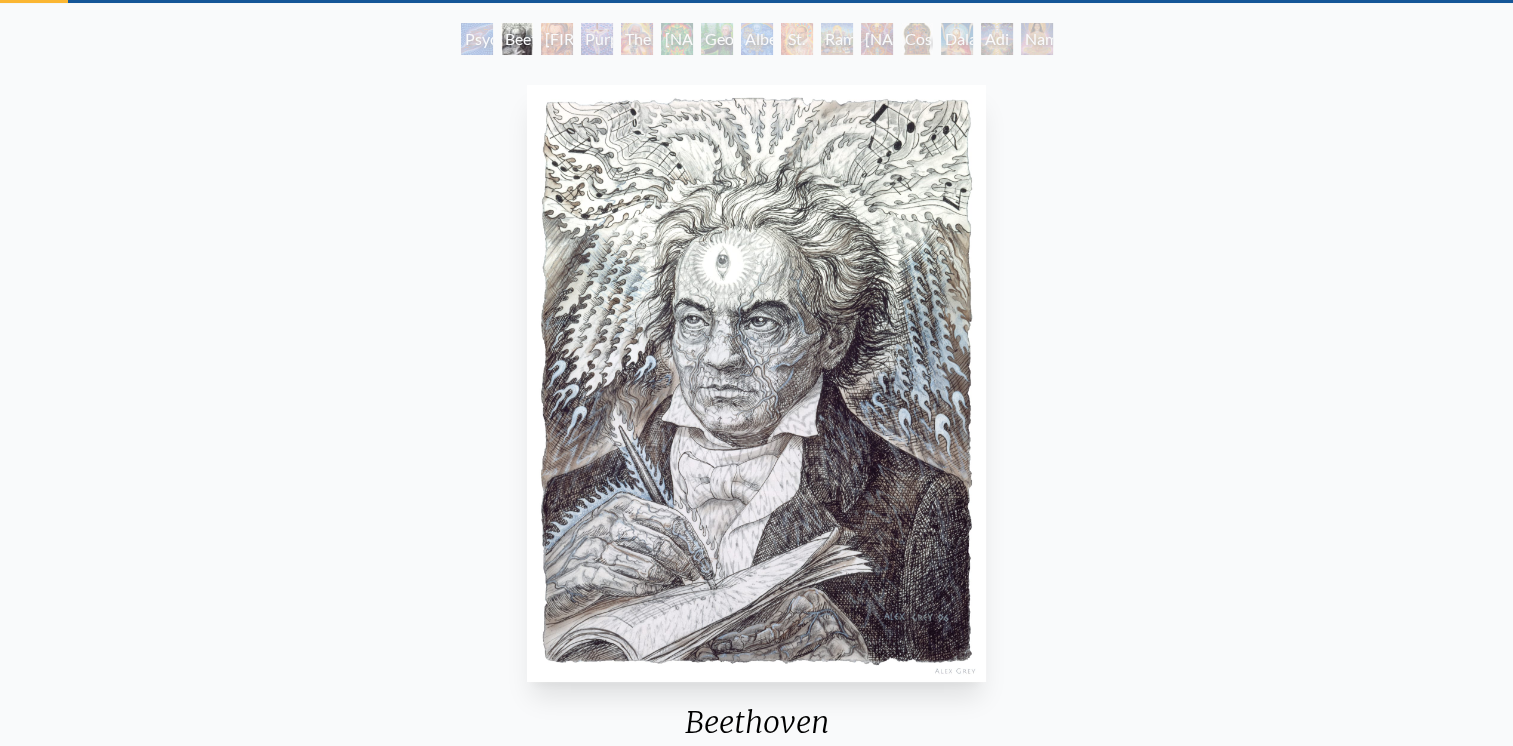 click on "Stanislav Grof M.D., Cartographer of Consciousness" at bounding box center (557, 39) 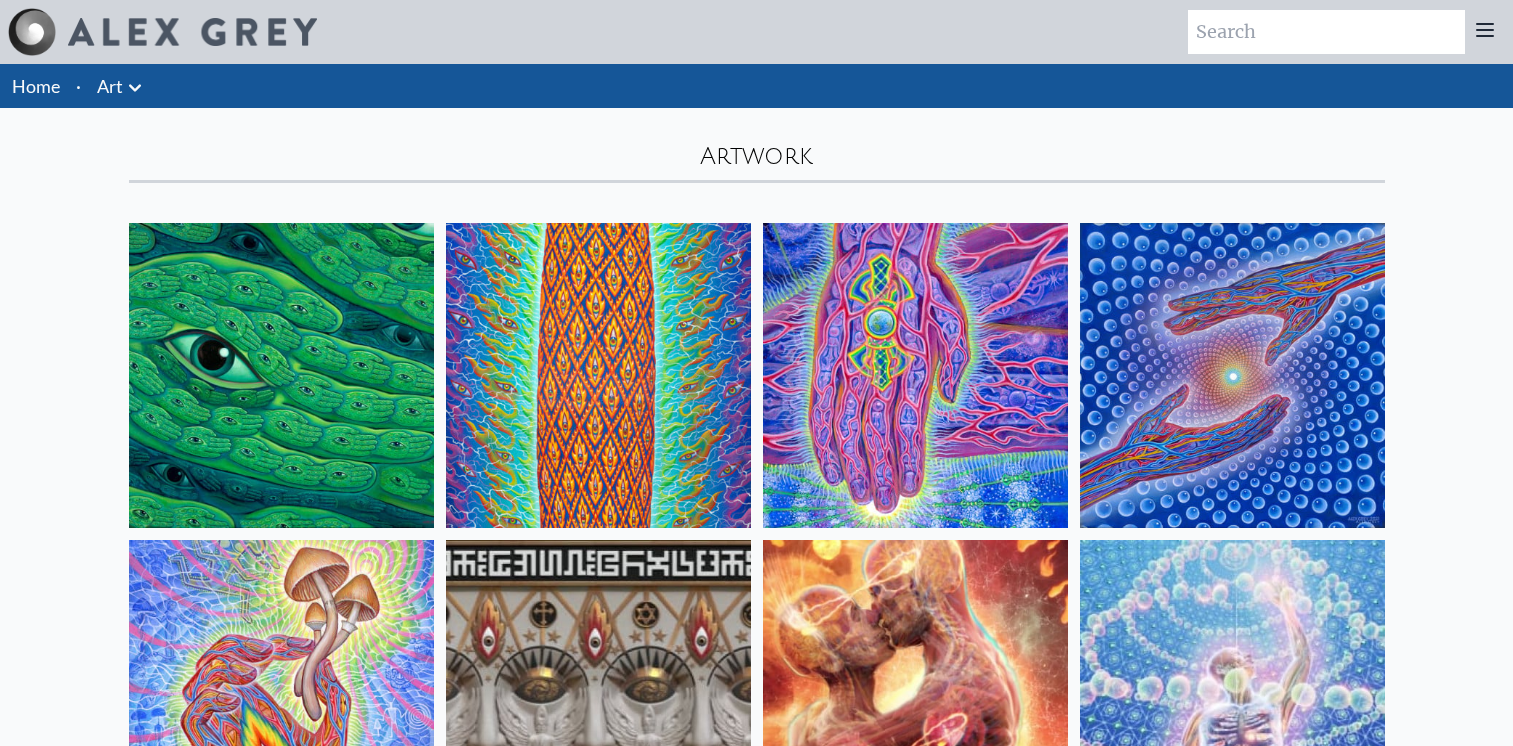 scroll, scrollTop: 0, scrollLeft: 0, axis: both 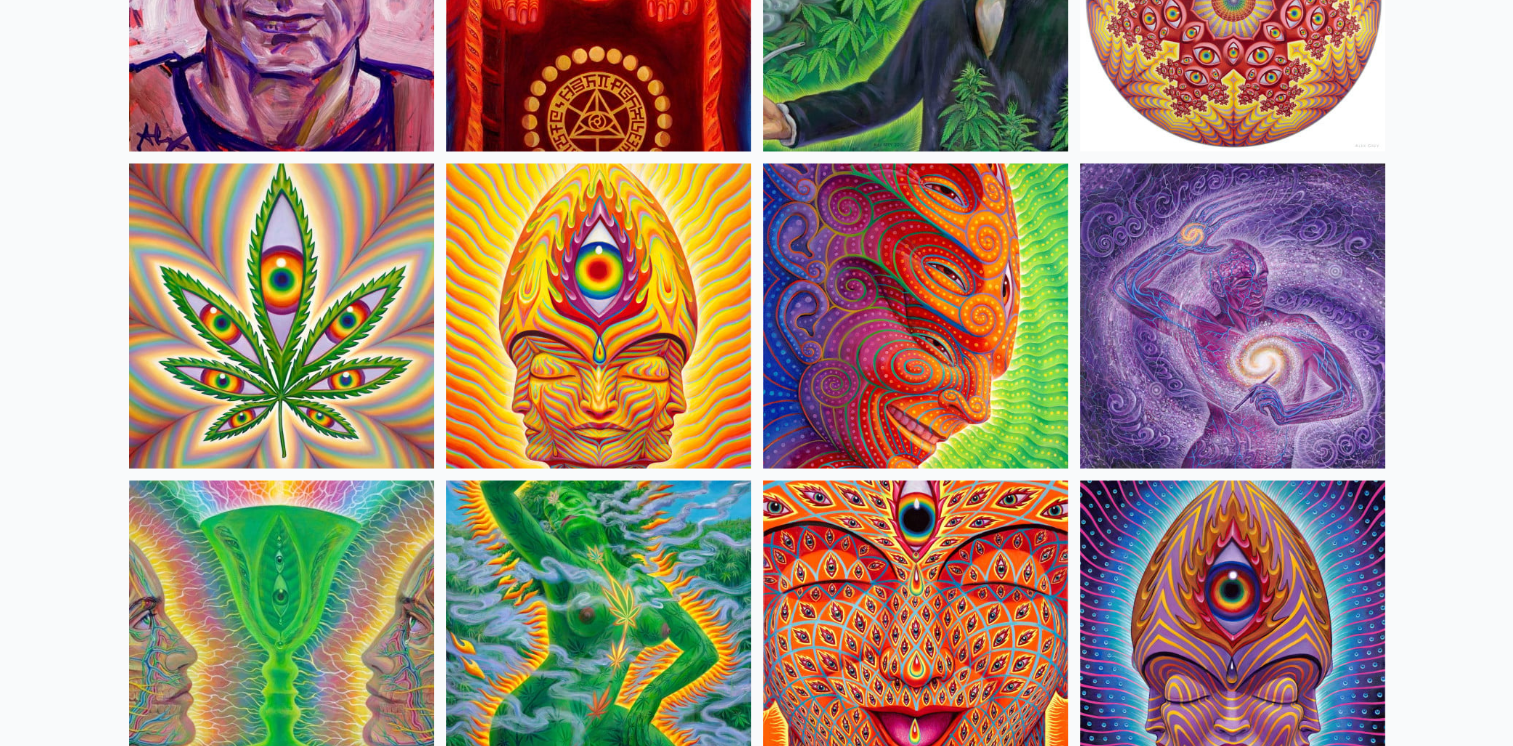 click at bounding box center [281, 315] 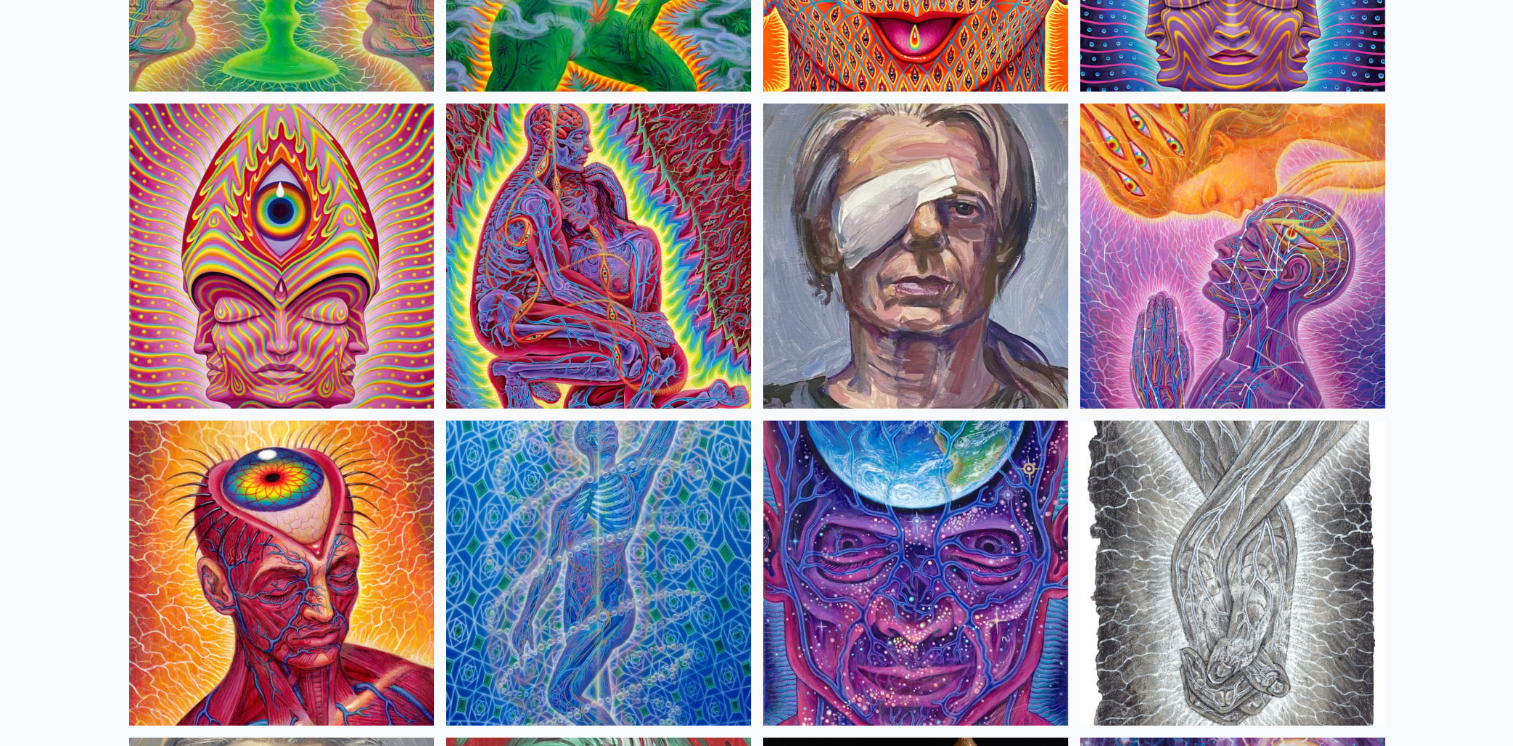 scroll, scrollTop: 4333, scrollLeft: 0, axis: vertical 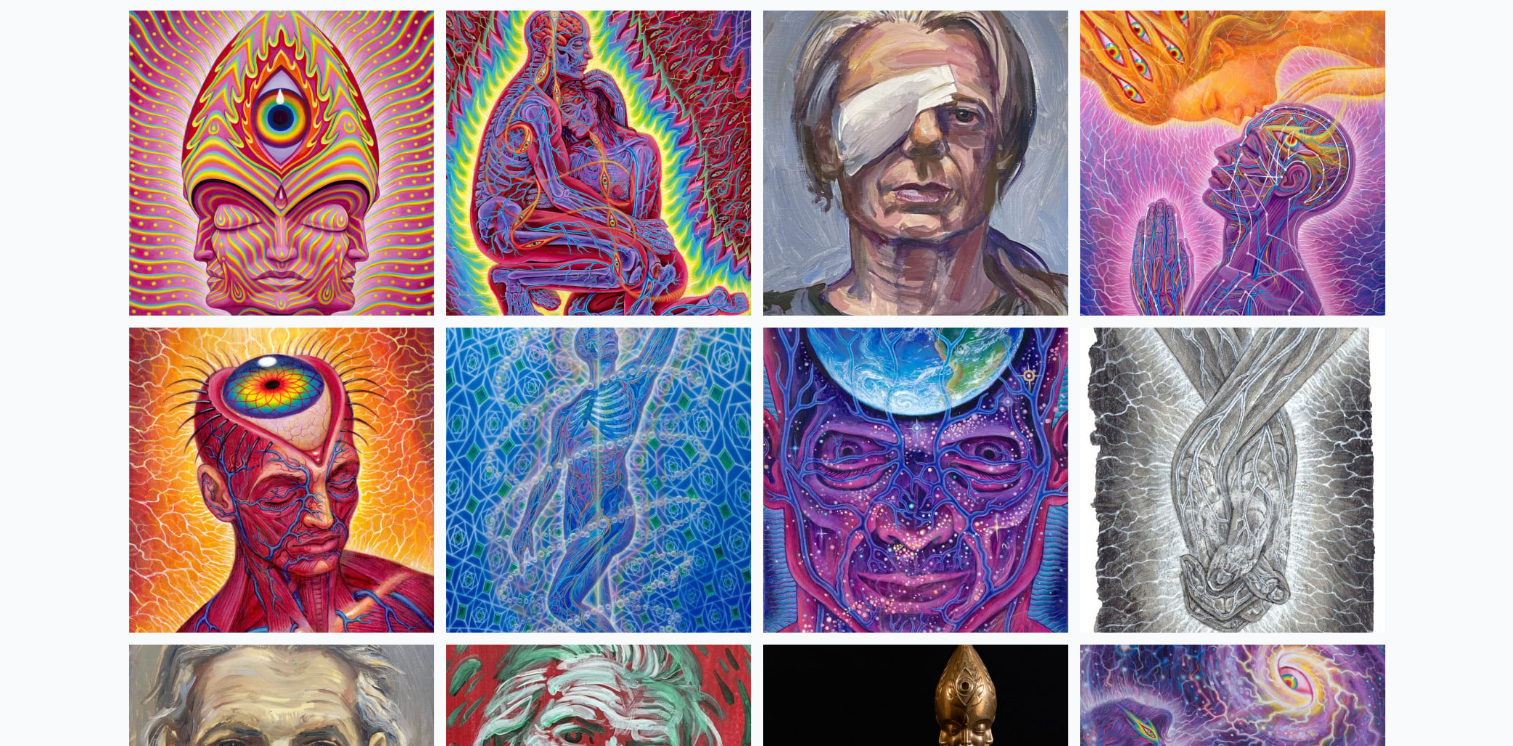 click at bounding box center [915, 480] 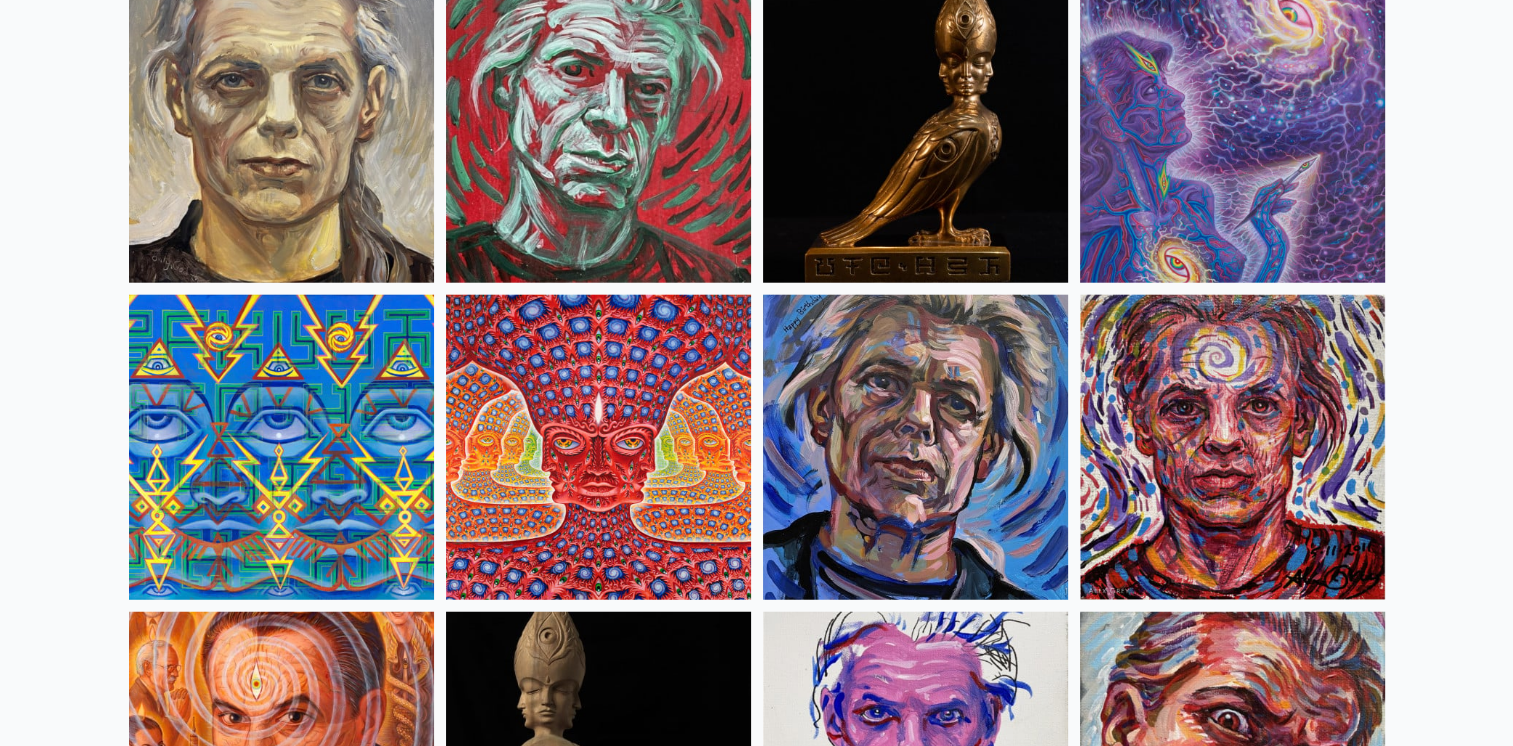 scroll, scrollTop: 5040, scrollLeft: 0, axis: vertical 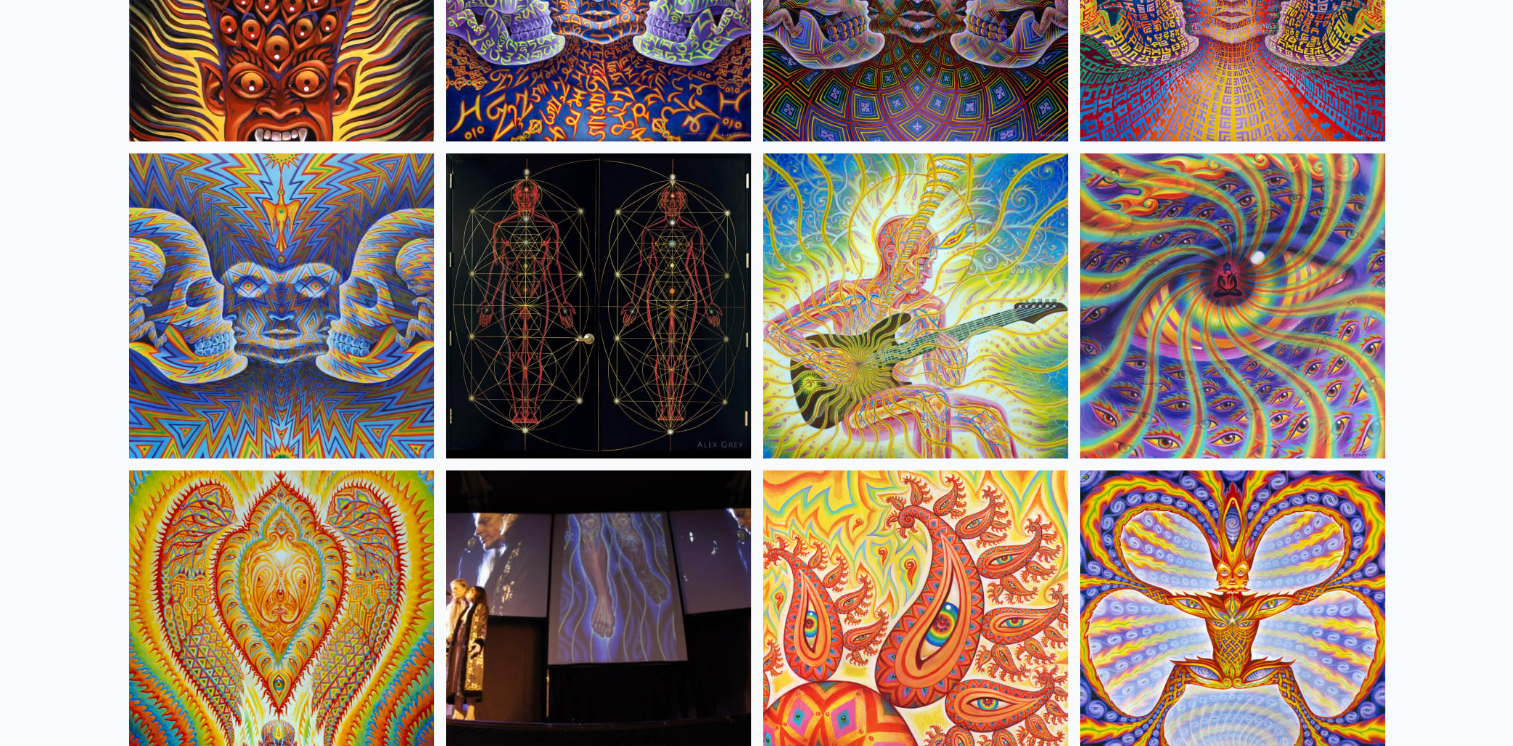 click at bounding box center [1232, 305] 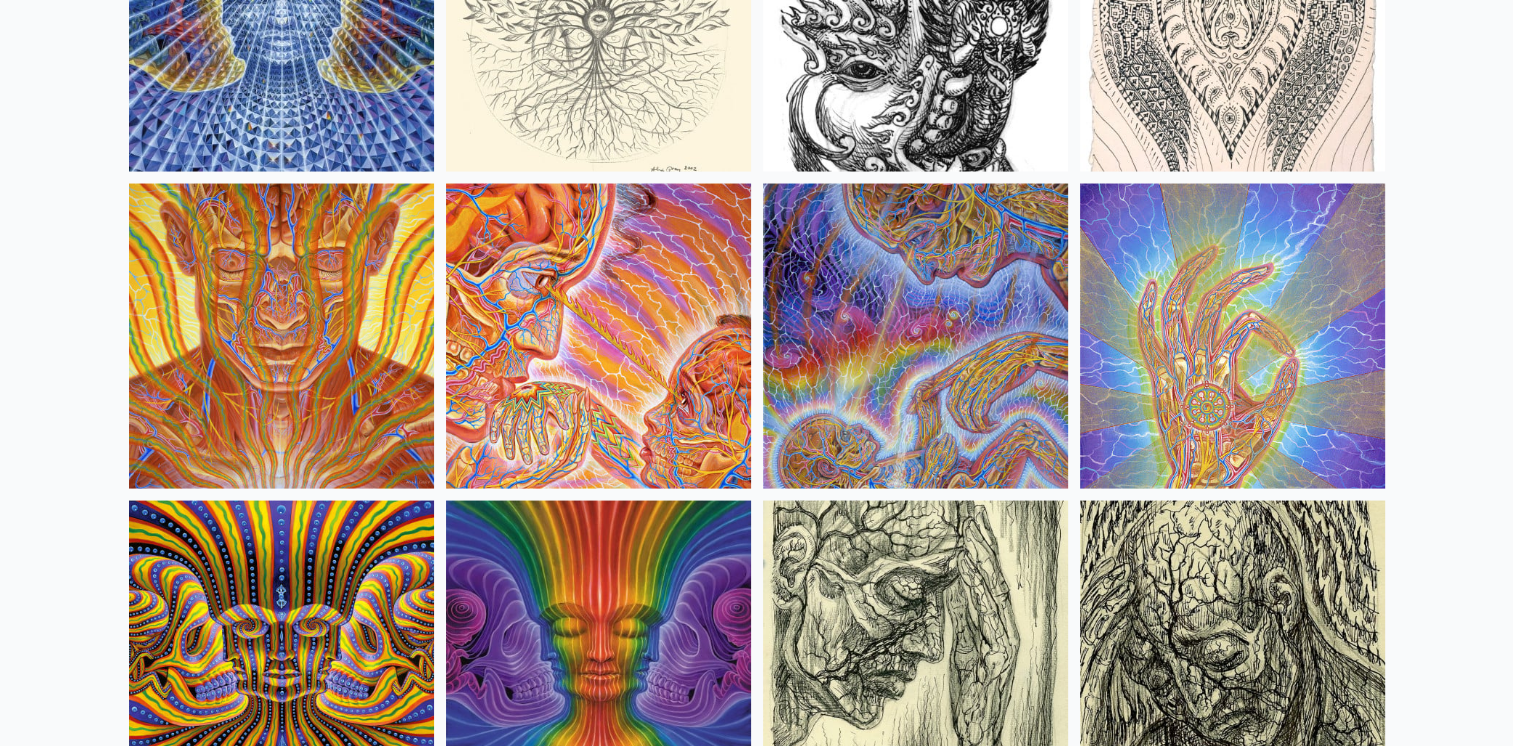 scroll, scrollTop: 11491, scrollLeft: 0, axis: vertical 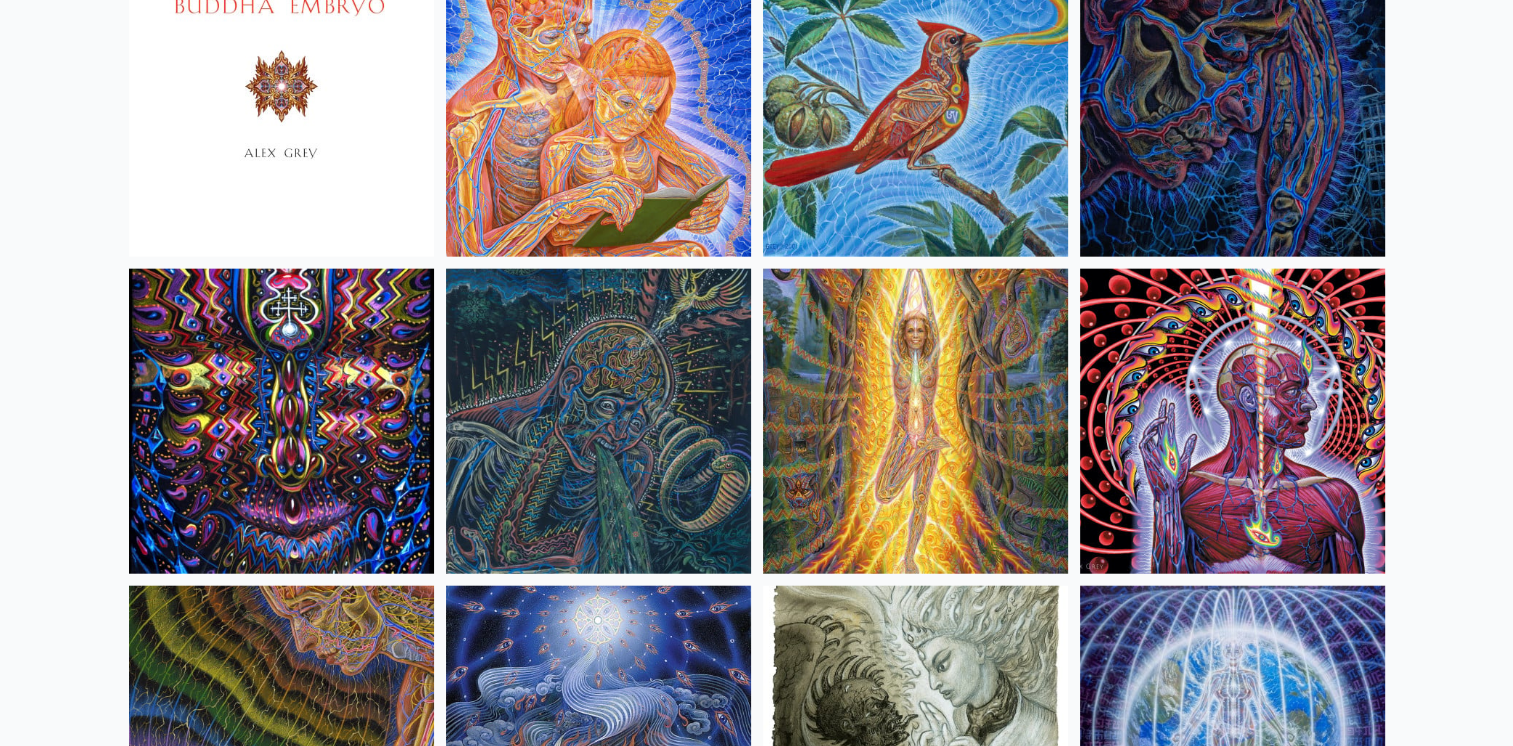 click at bounding box center [1232, 421] 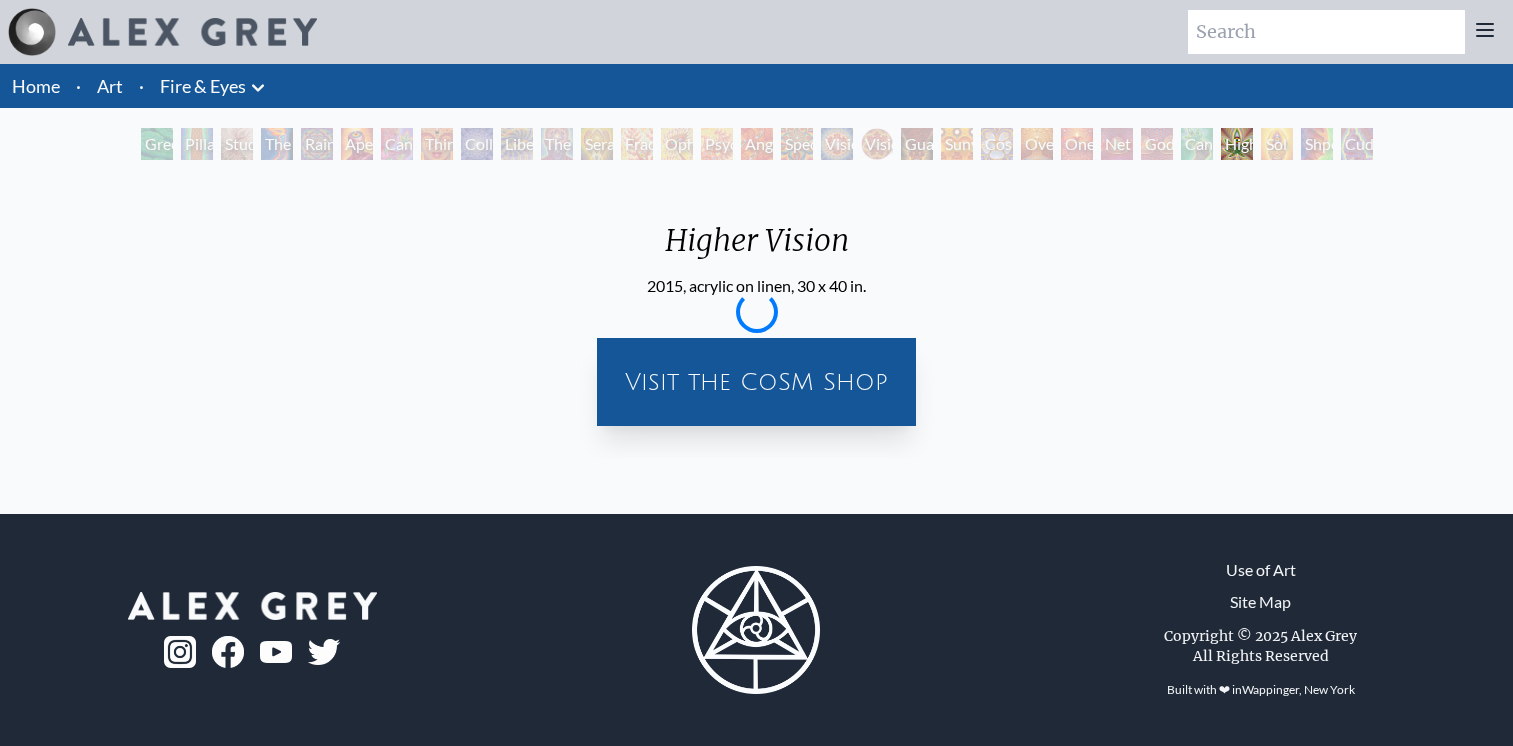 scroll, scrollTop: 0, scrollLeft: 0, axis: both 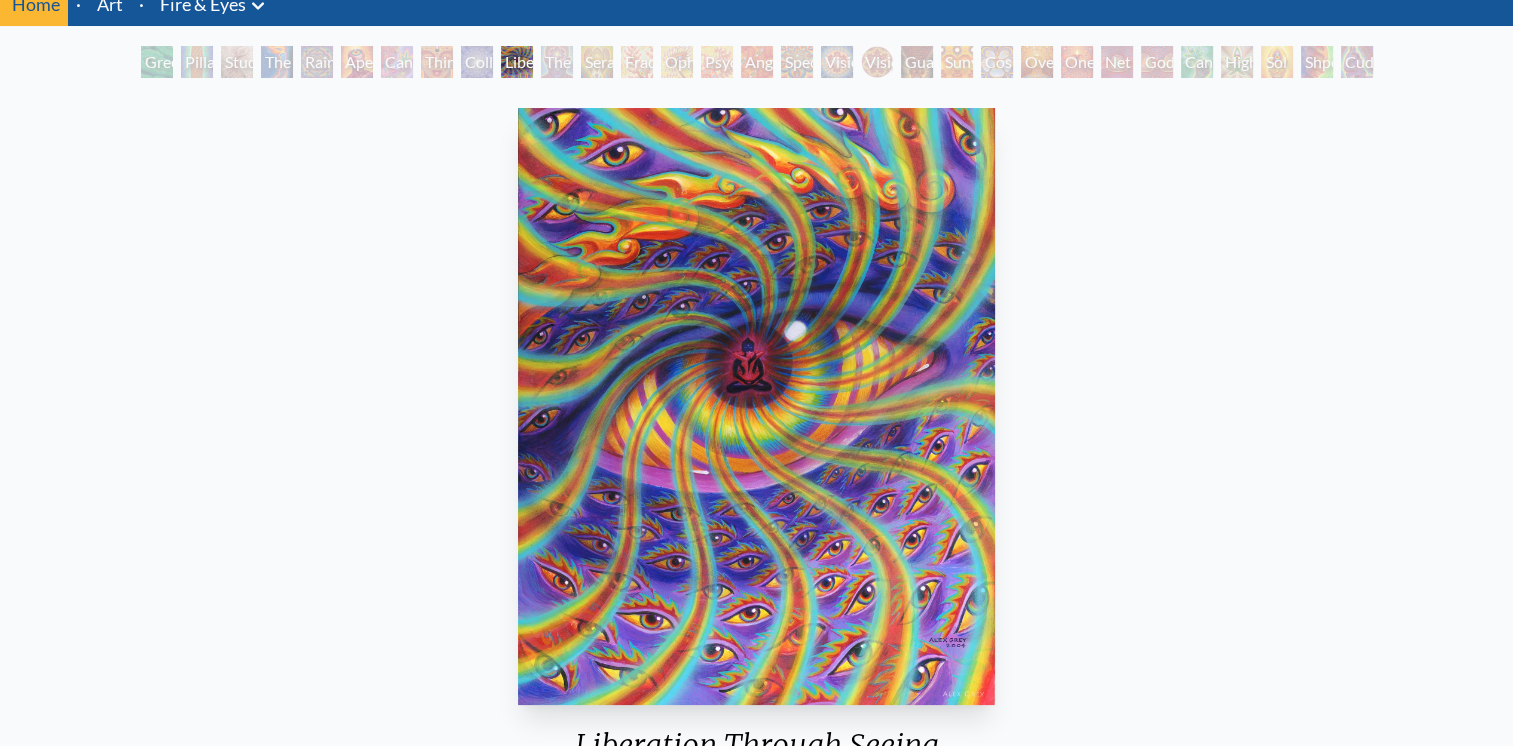 click at bounding box center [756, 406] 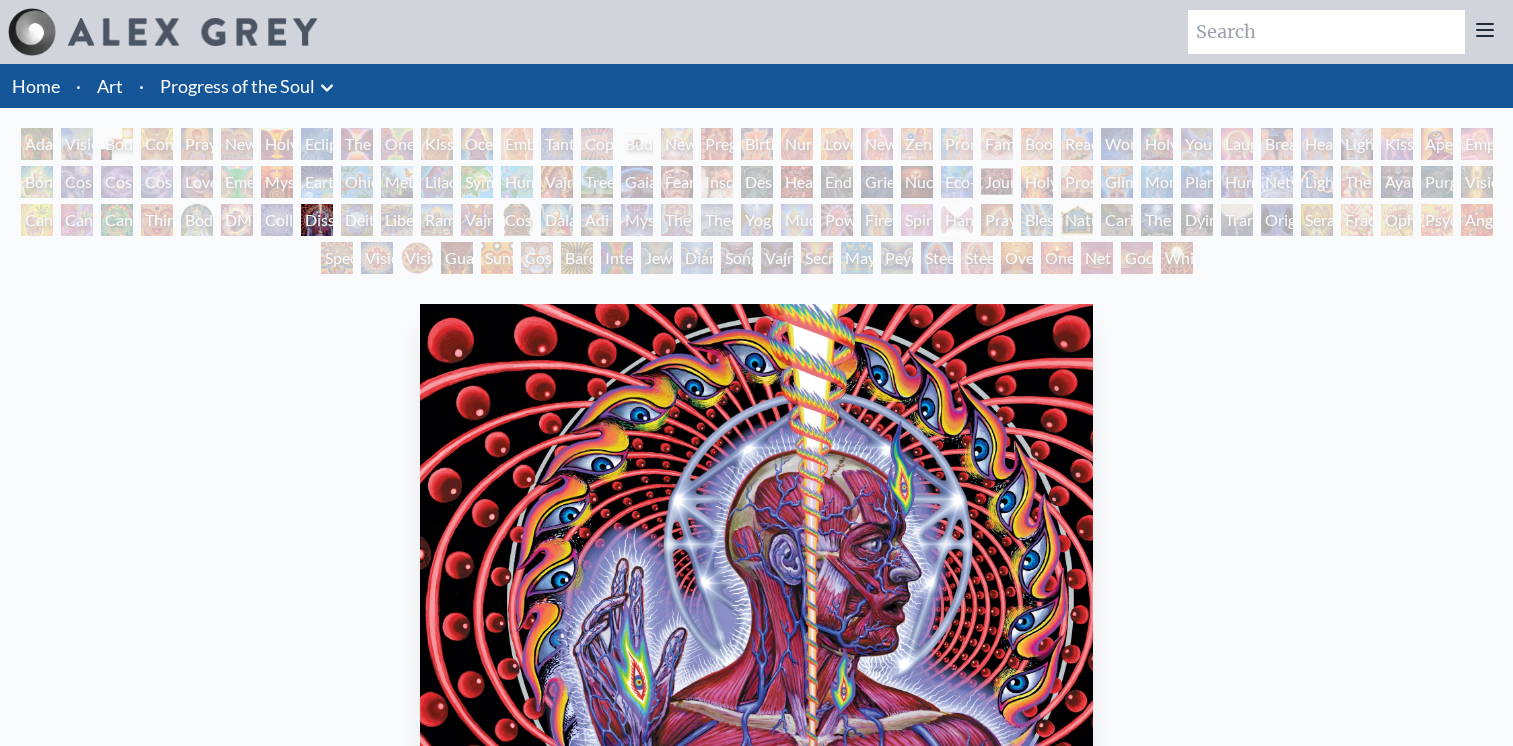 scroll, scrollTop: 0, scrollLeft: 0, axis: both 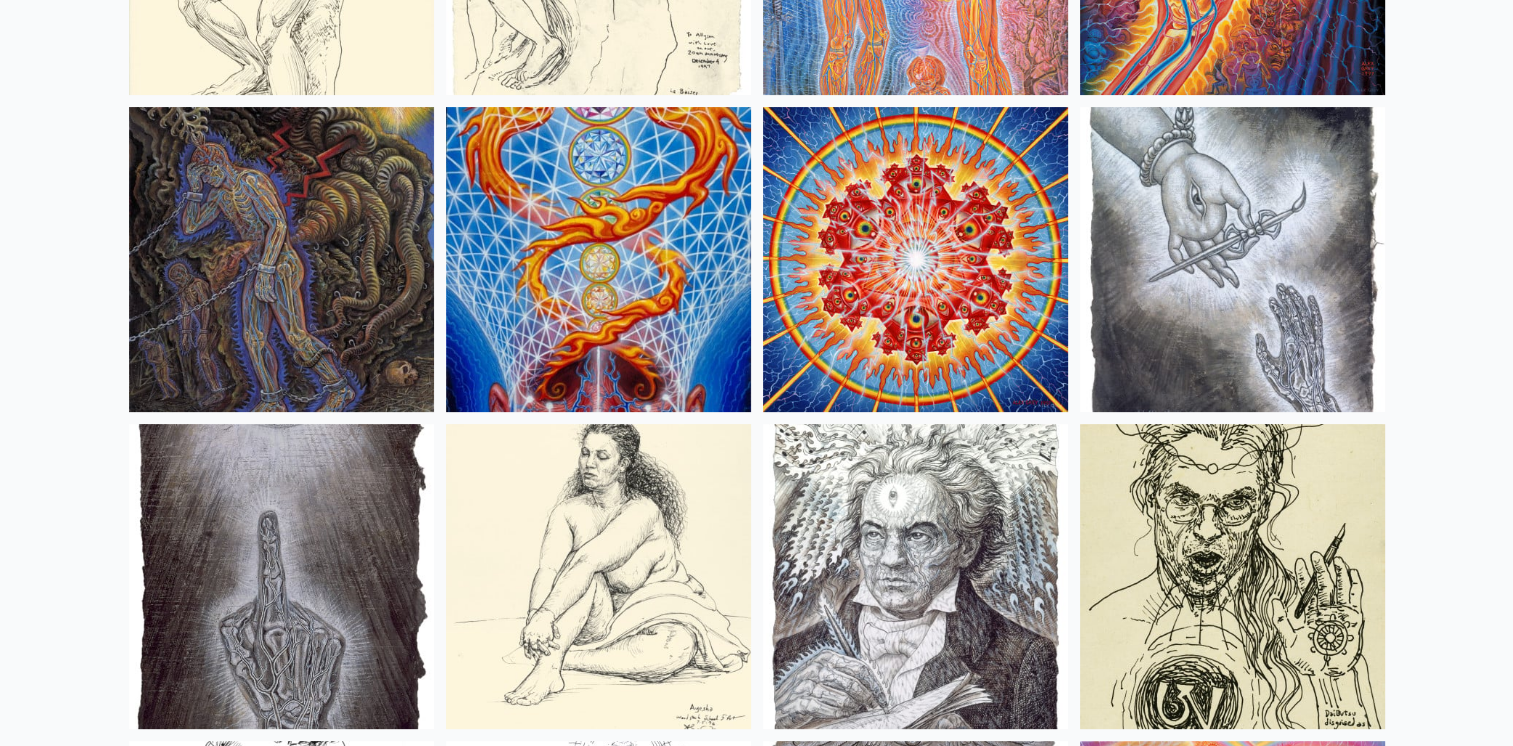 click at bounding box center [598, 259] 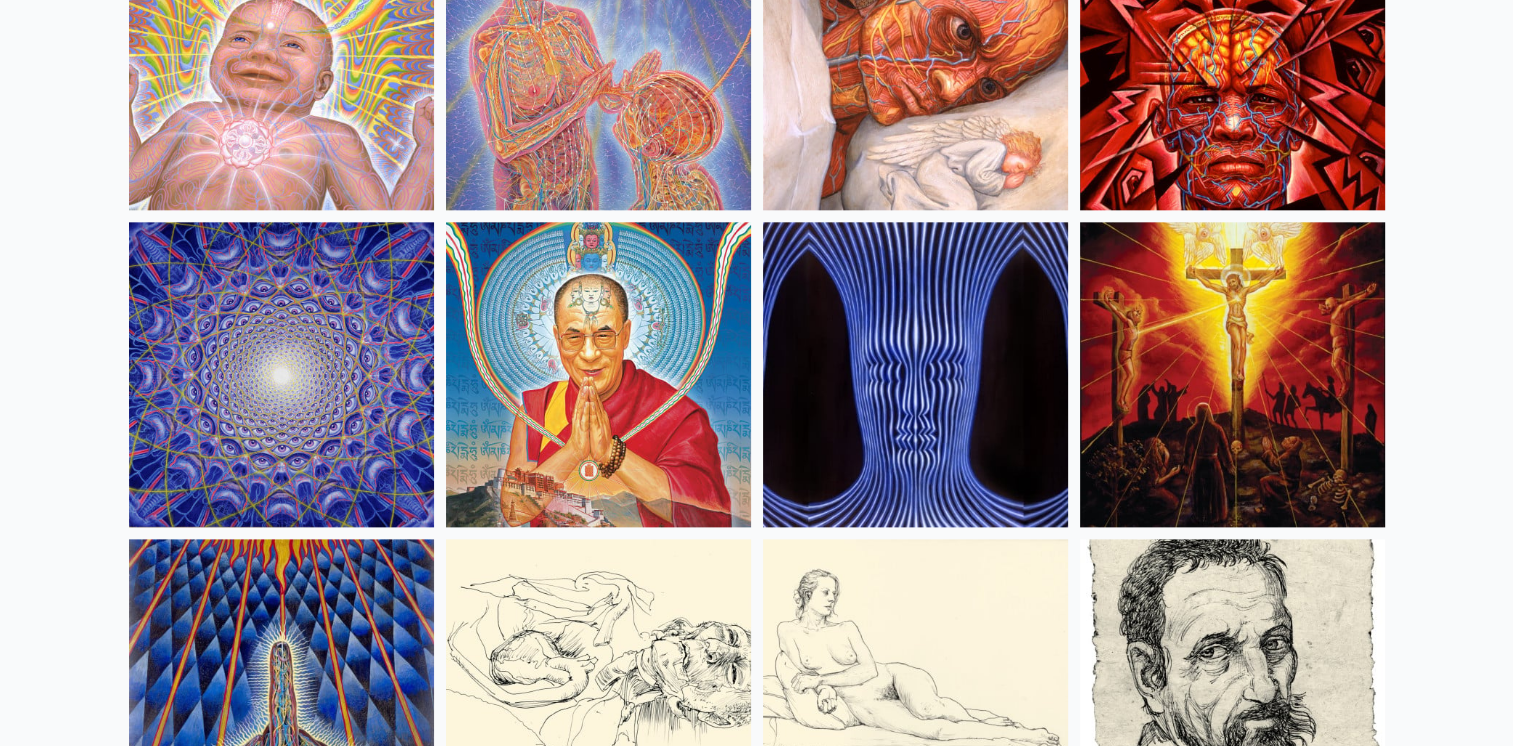 scroll, scrollTop: 17476, scrollLeft: 0, axis: vertical 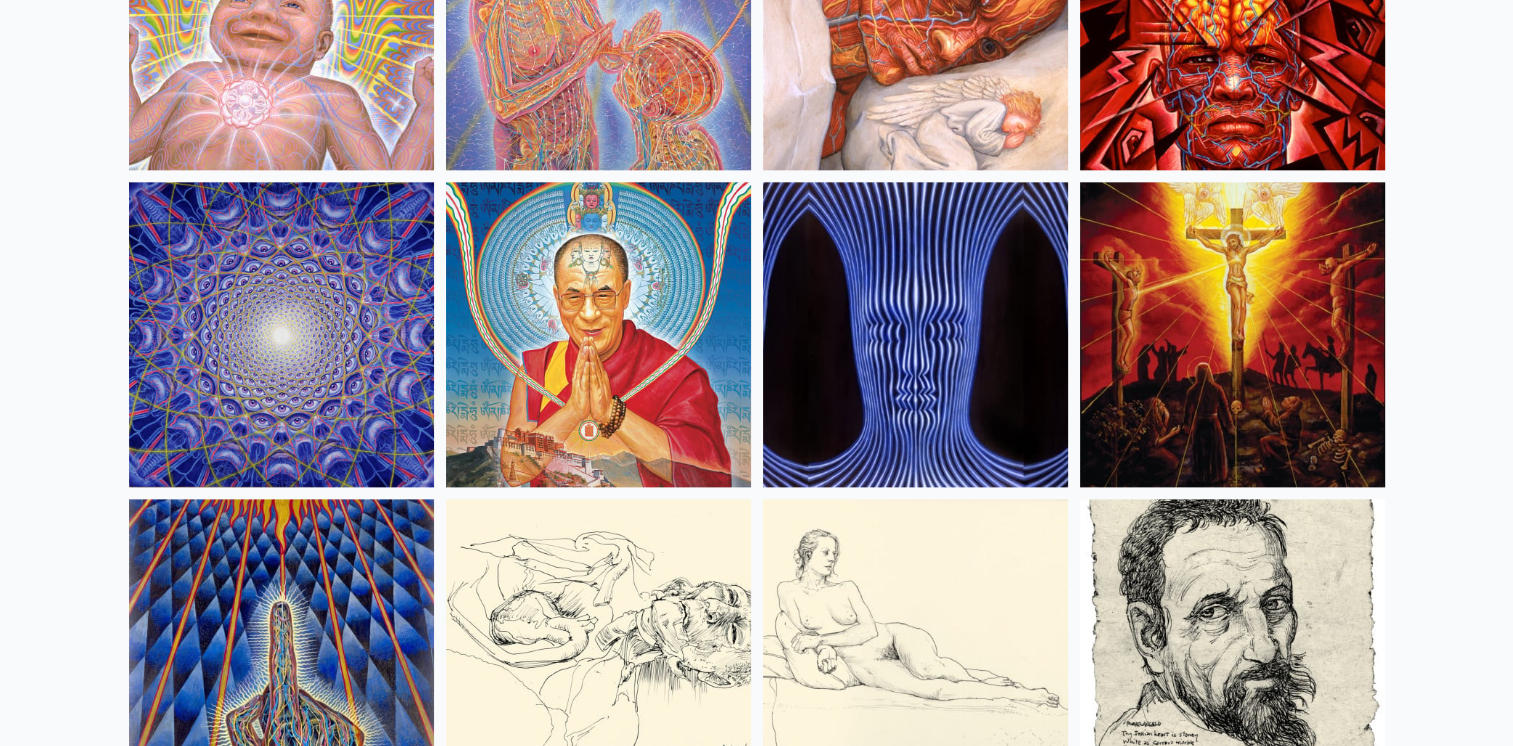 click at bounding box center (281, 334) 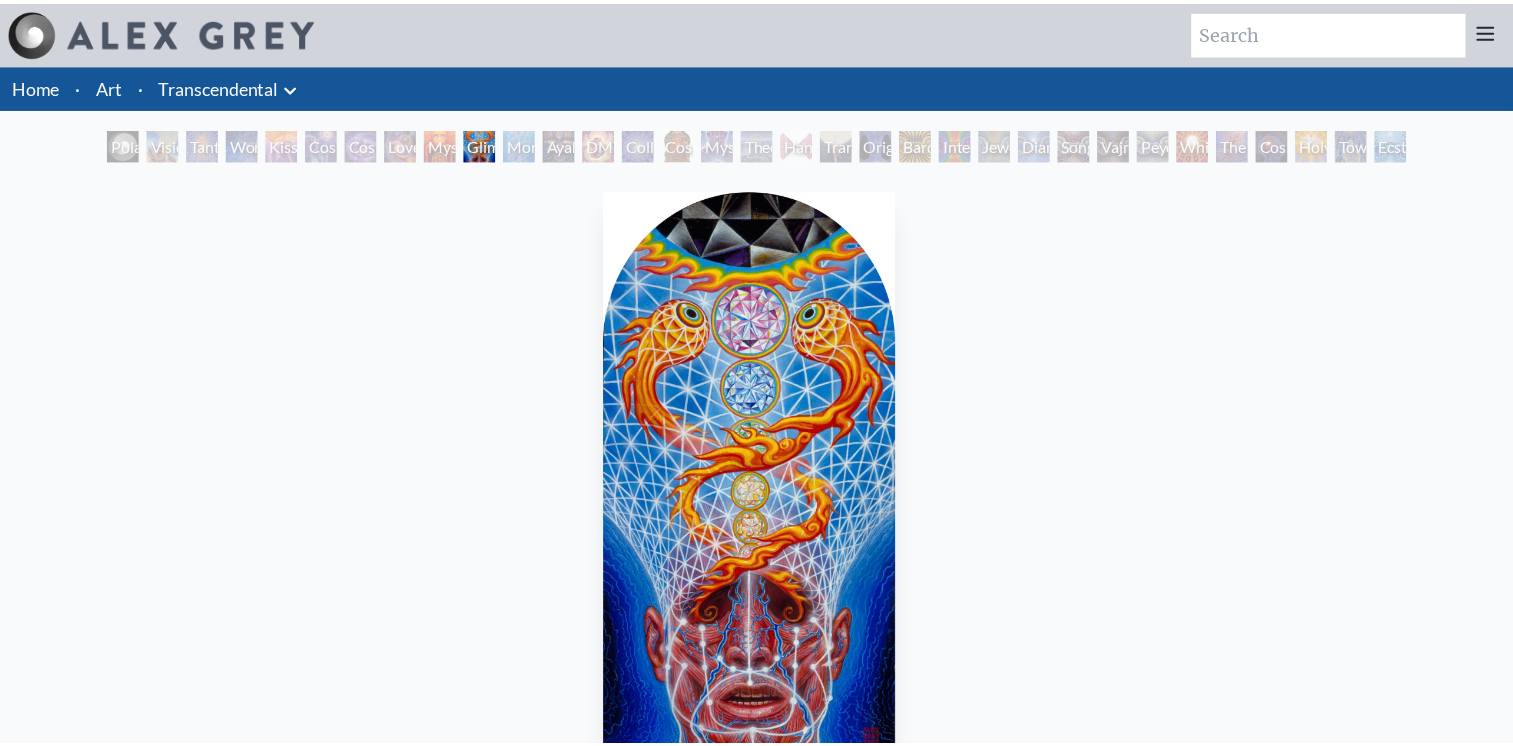scroll, scrollTop: 0, scrollLeft: 0, axis: both 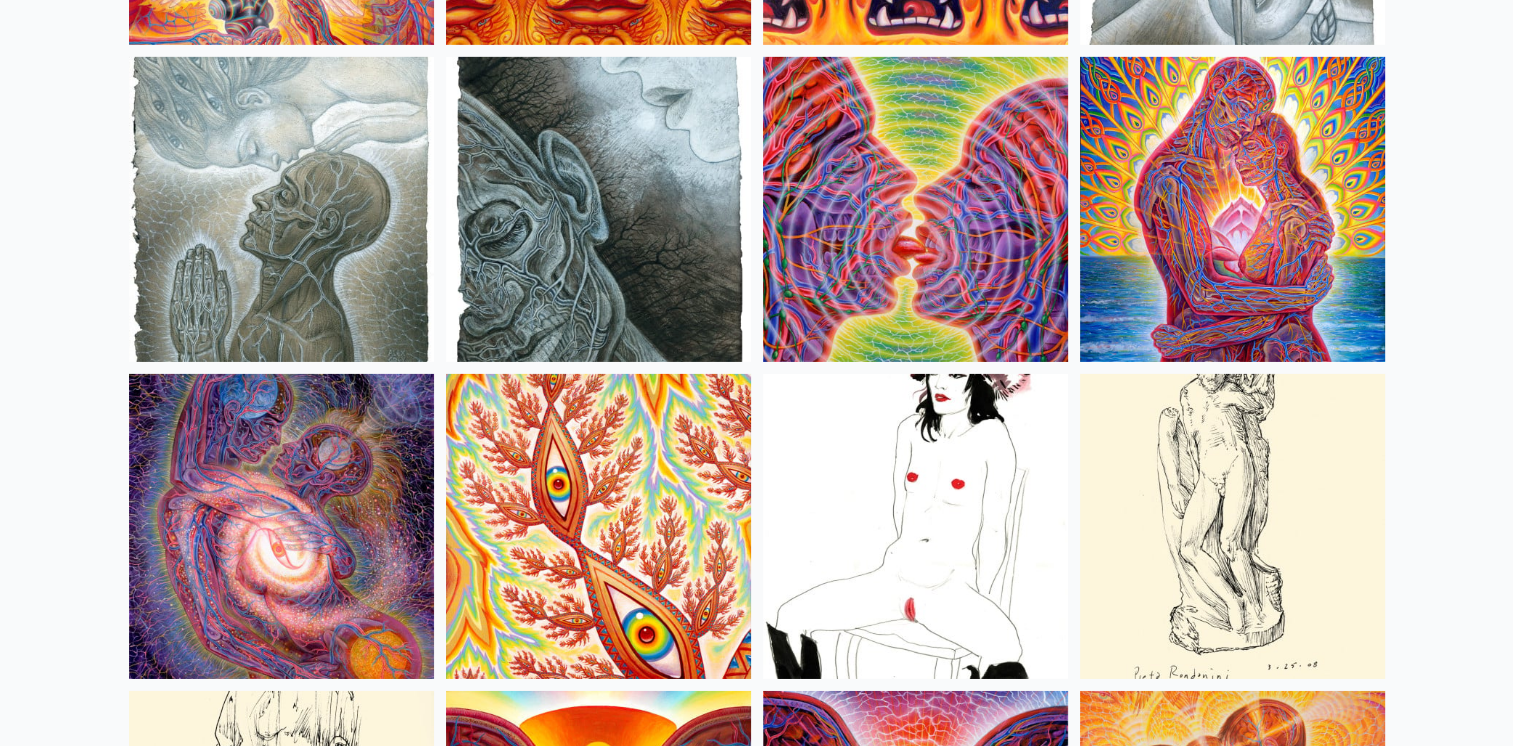 click at bounding box center (1232, 209) 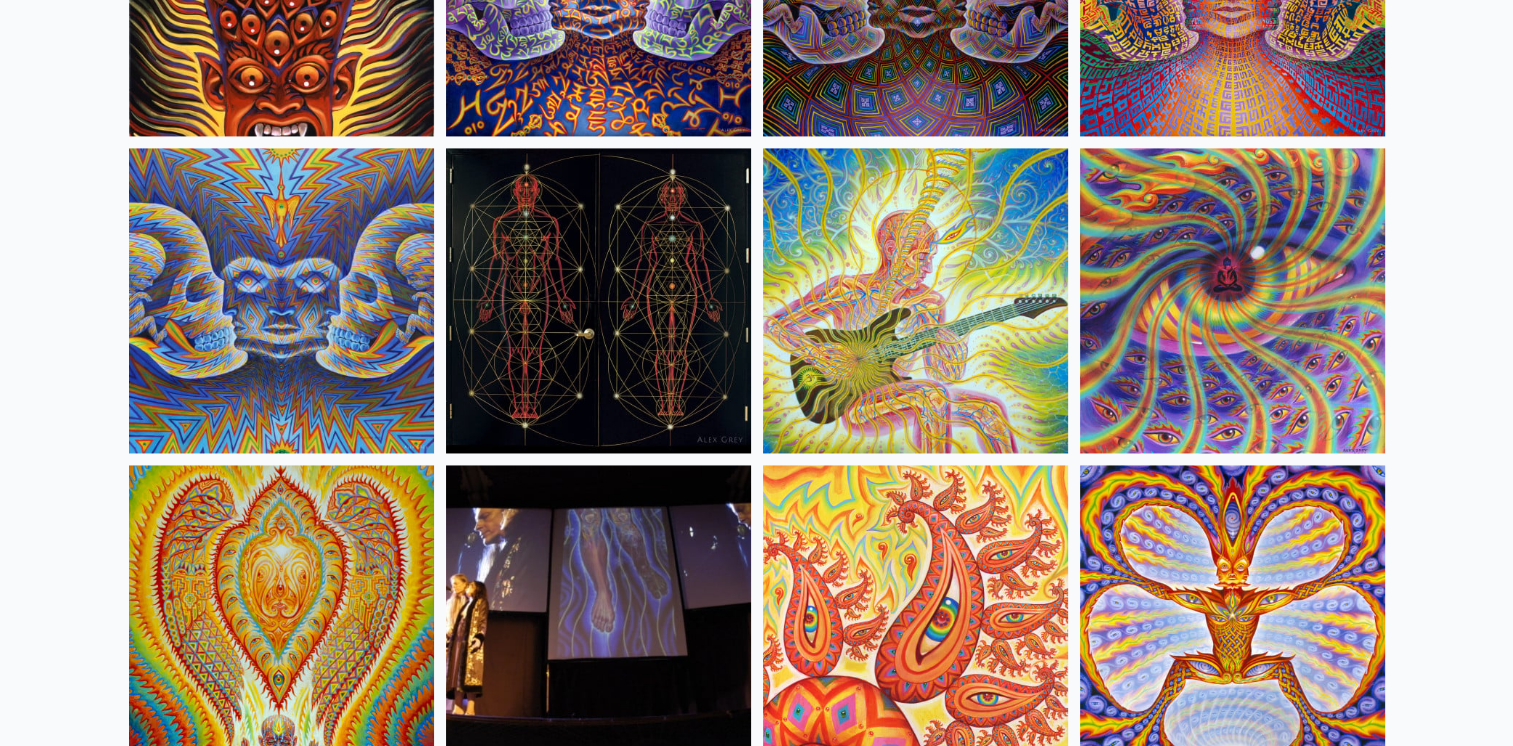 scroll, scrollTop: 10567, scrollLeft: 0, axis: vertical 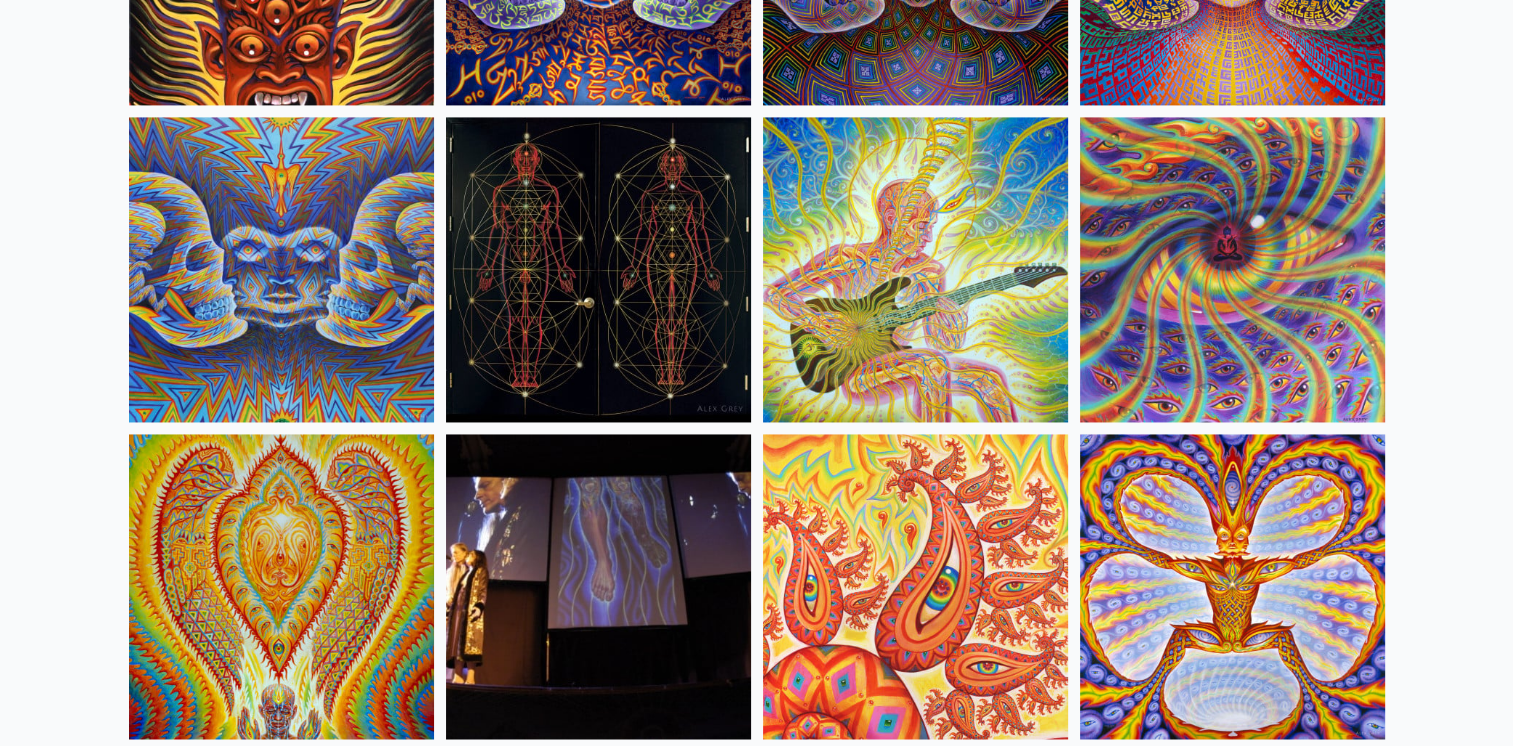 click at bounding box center (915, 269) 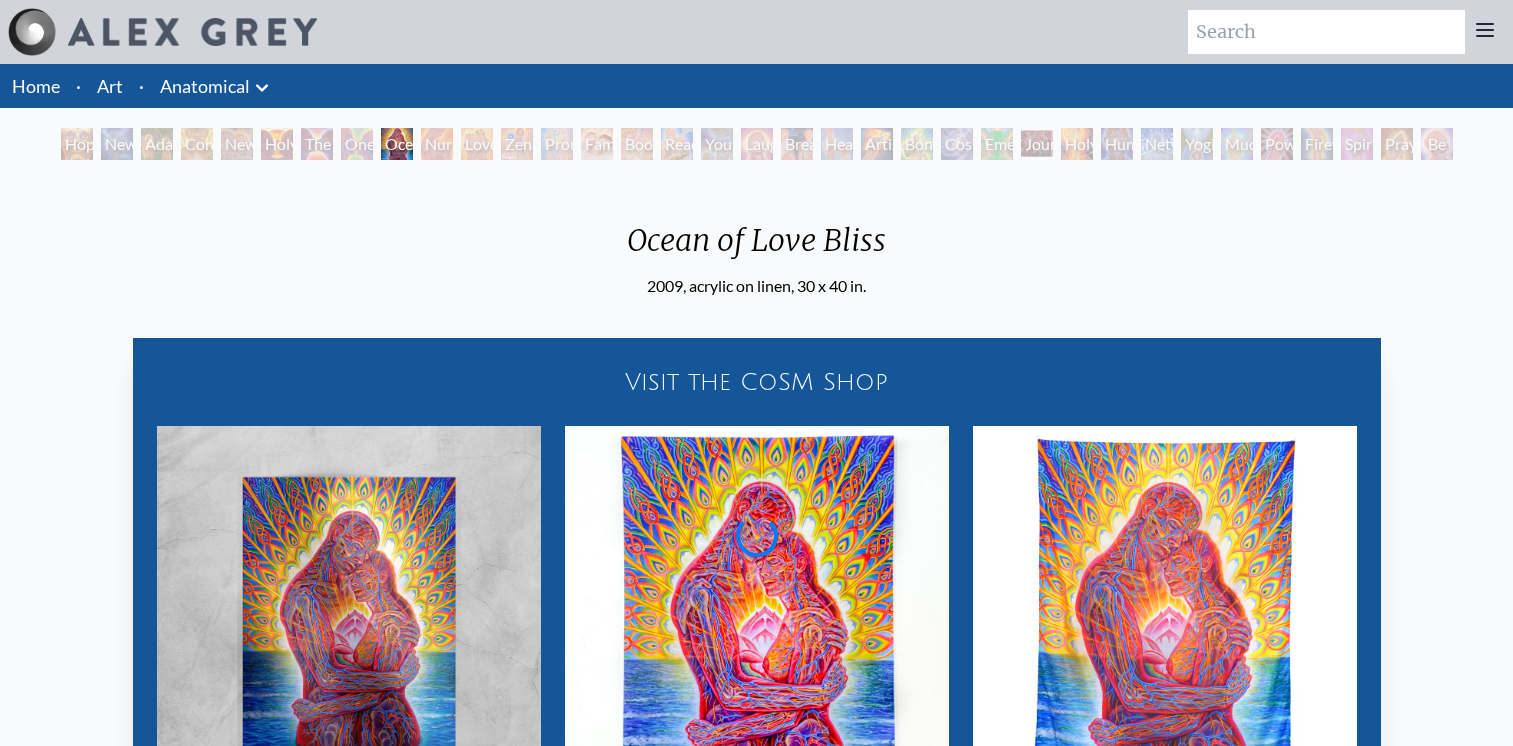 scroll, scrollTop: 0, scrollLeft: 0, axis: both 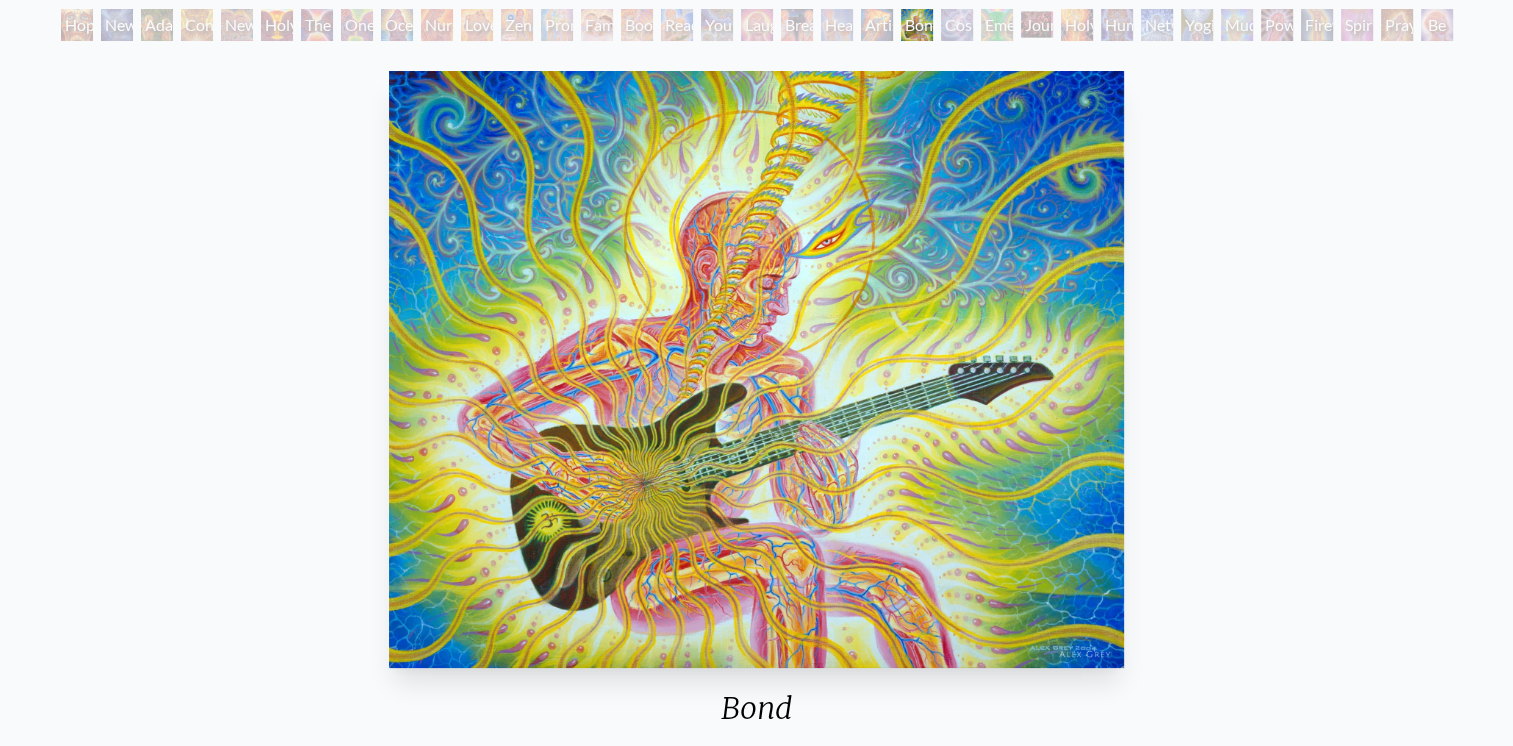click at bounding box center (756, 369) 